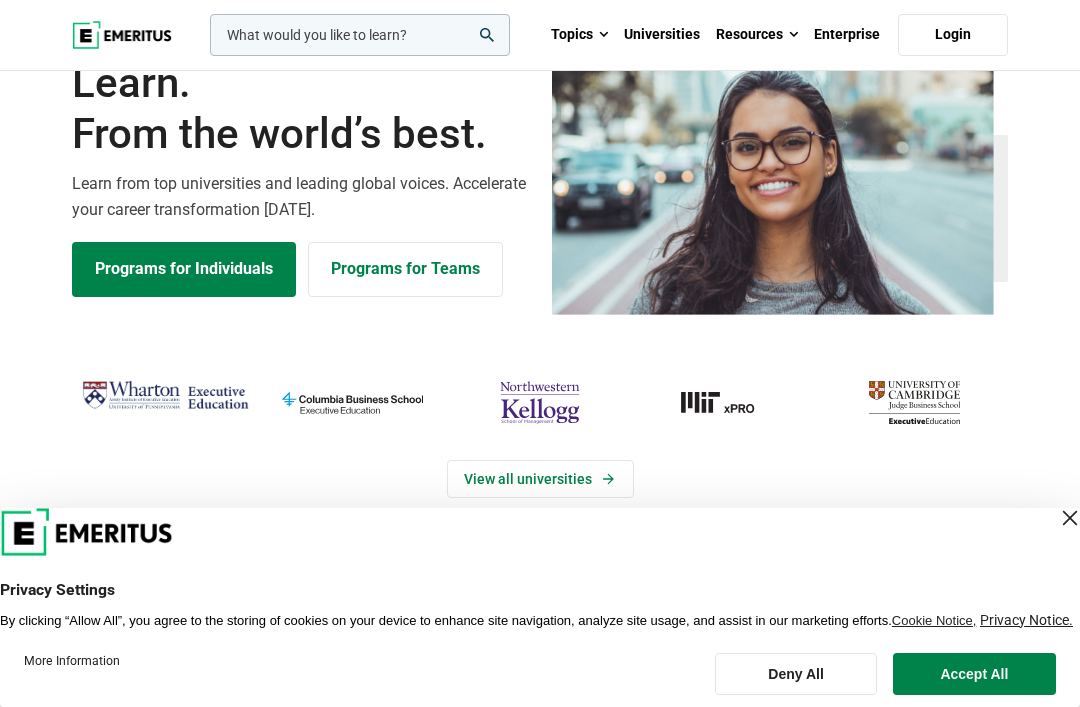 scroll, scrollTop: 0, scrollLeft: 0, axis: both 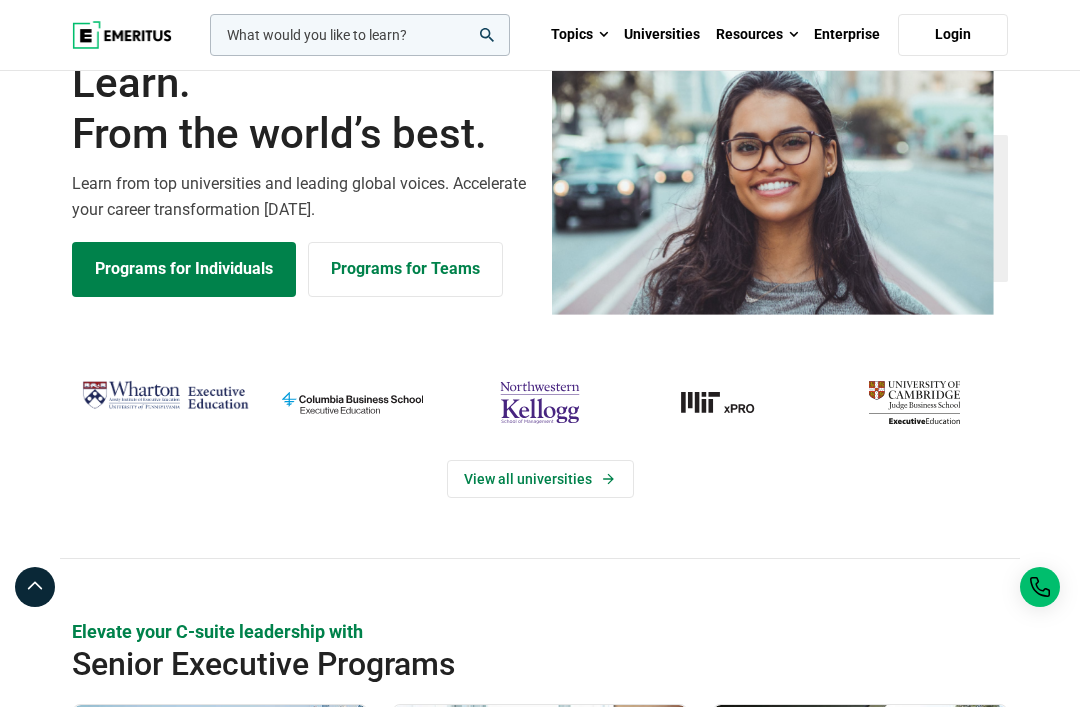 click at bounding box center [914, 402] 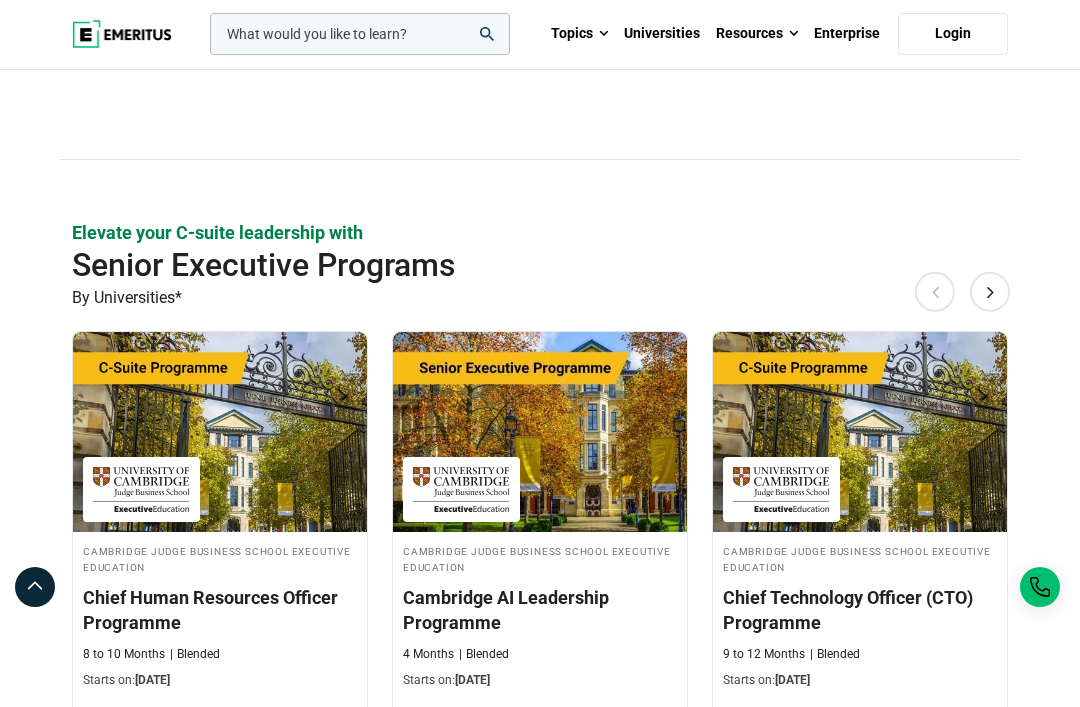scroll, scrollTop: 0, scrollLeft: 0, axis: both 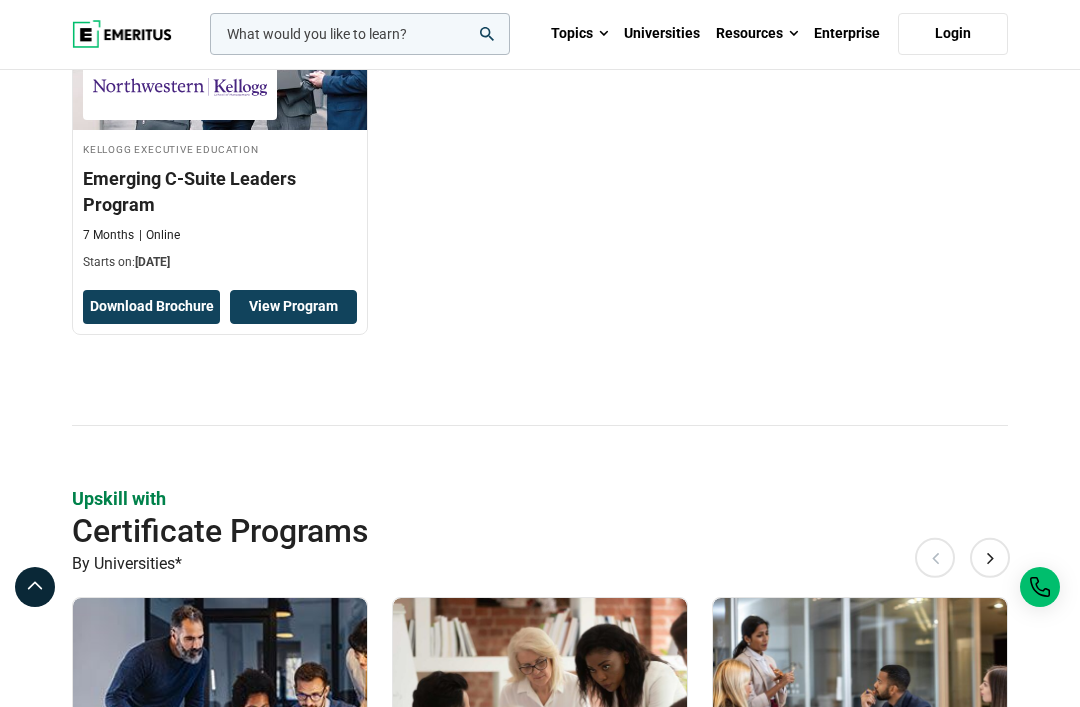 click on "View Program" at bounding box center (293, 307) 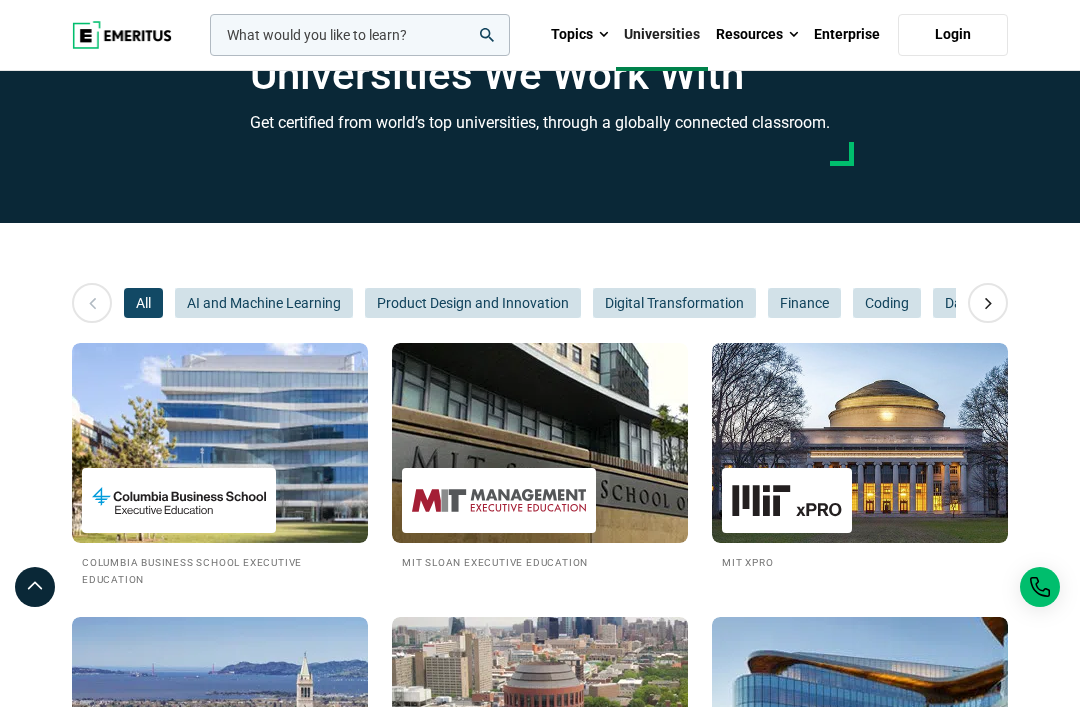 scroll, scrollTop: 0, scrollLeft: 0, axis: both 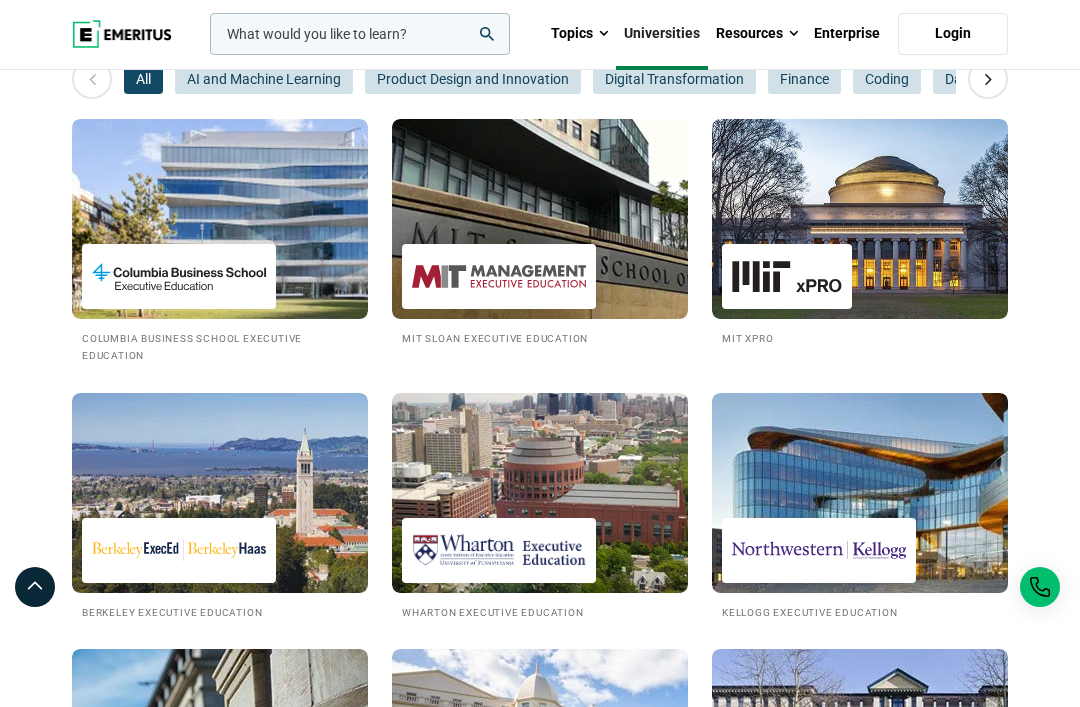 click at bounding box center (860, 219) 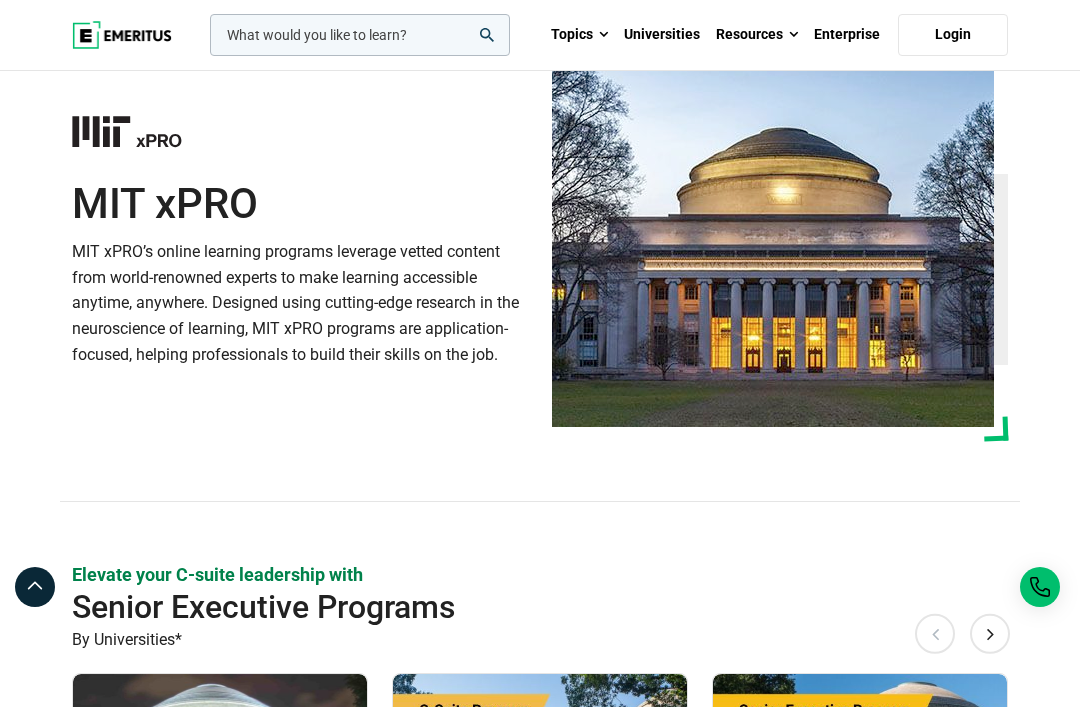 scroll, scrollTop: 238, scrollLeft: 0, axis: vertical 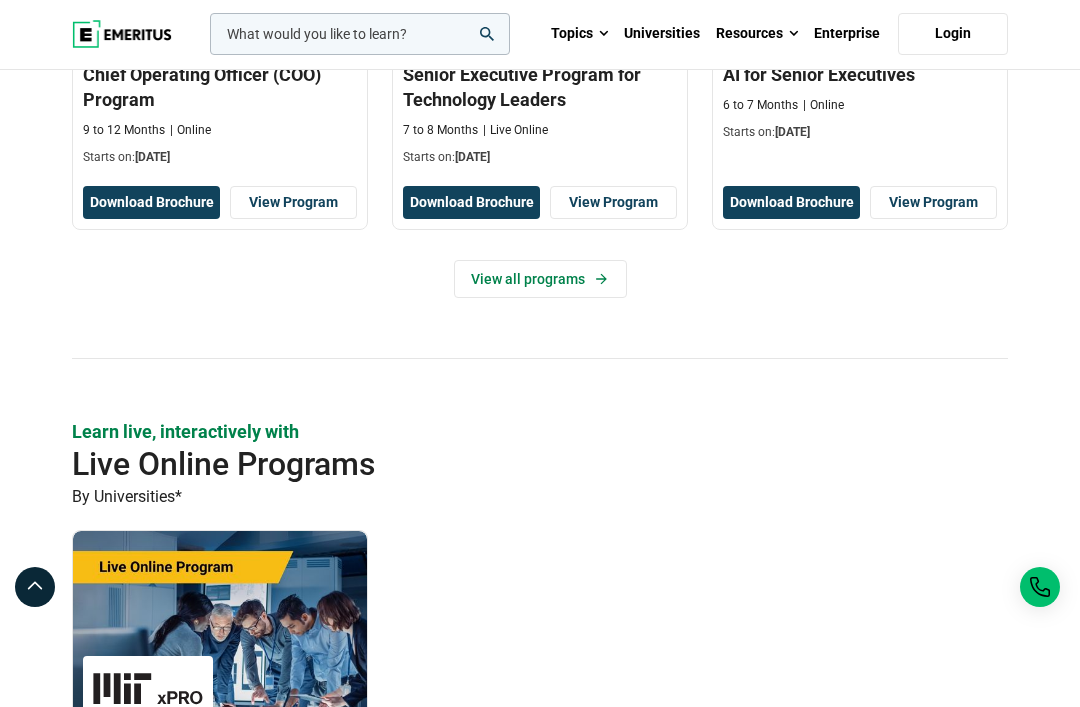 click on "View all programs" at bounding box center [540, 279] 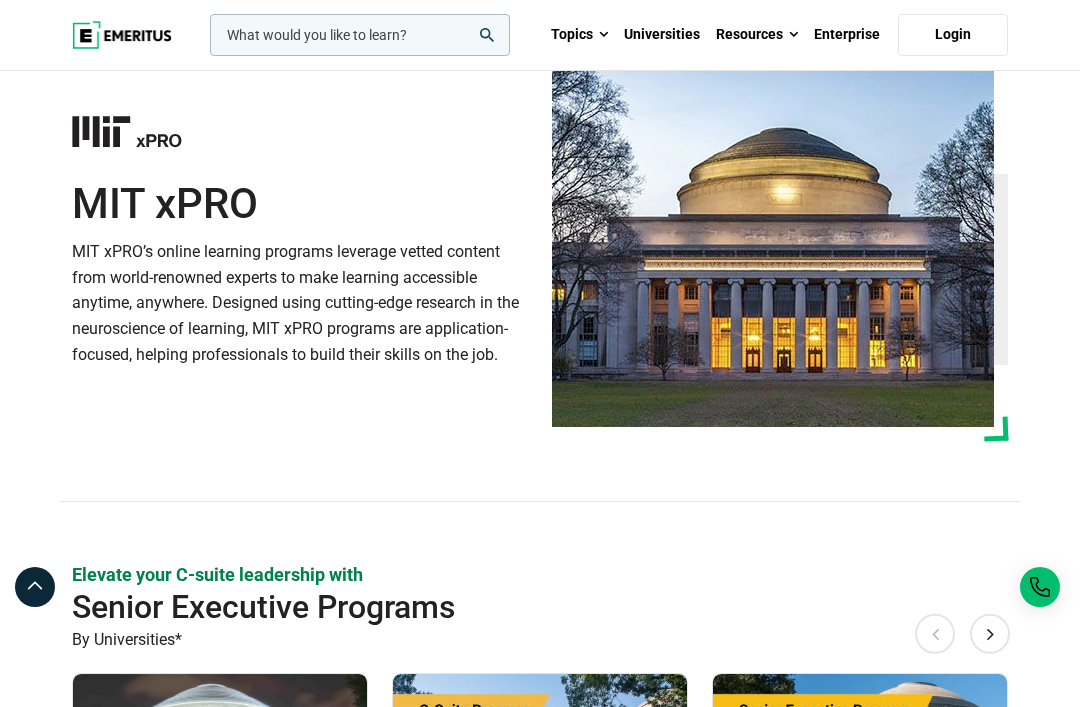 scroll, scrollTop: 849, scrollLeft: 0, axis: vertical 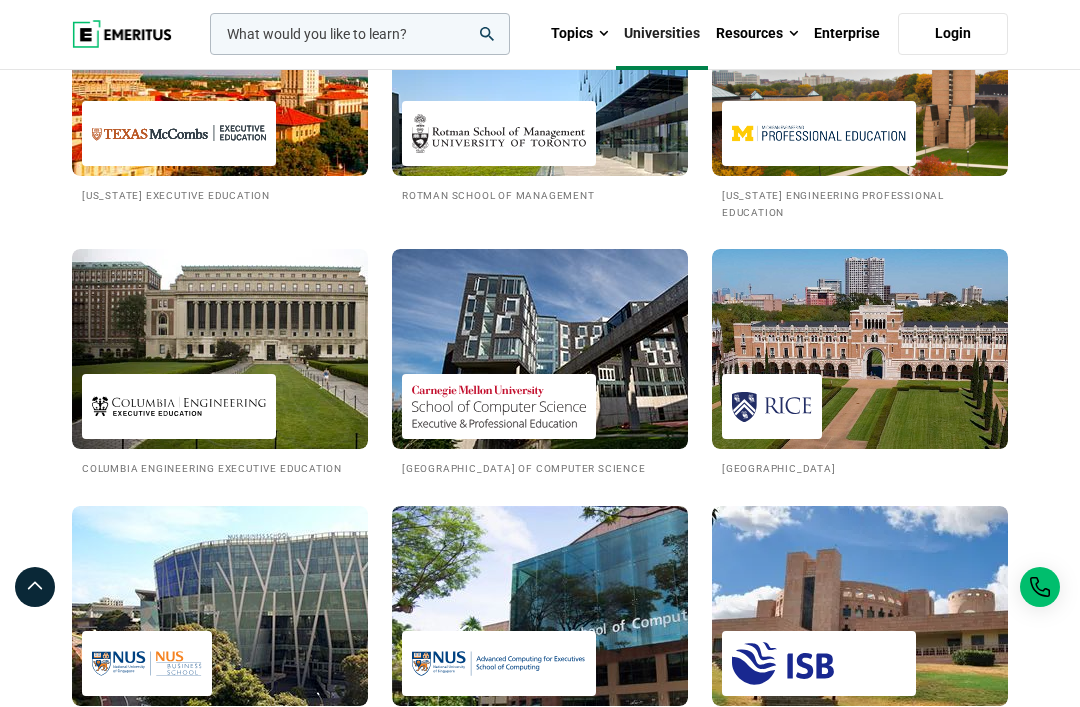 click at bounding box center [860, 349] 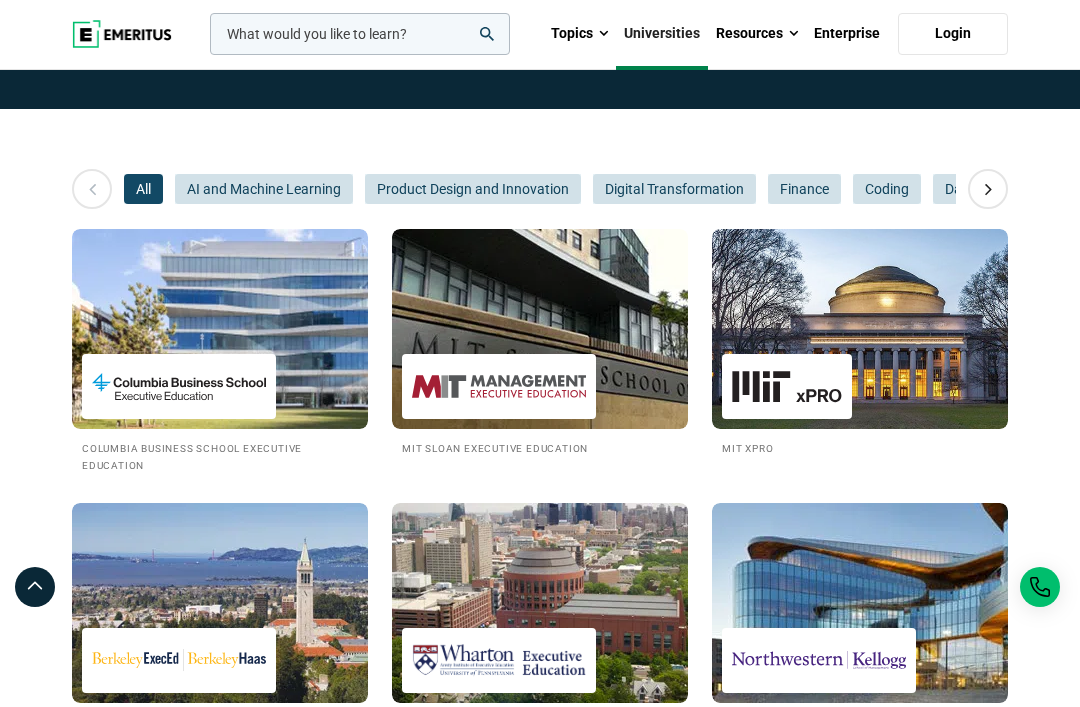 scroll, scrollTop: 253, scrollLeft: 0, axis: vertical 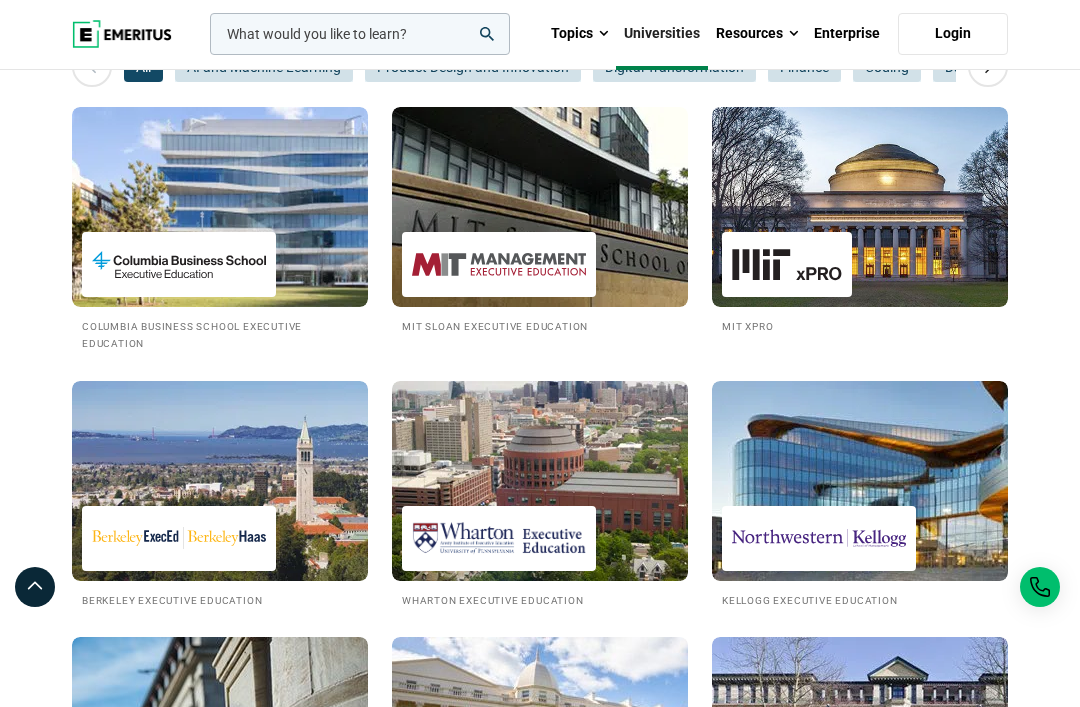 click at bounding box center (220, 207) 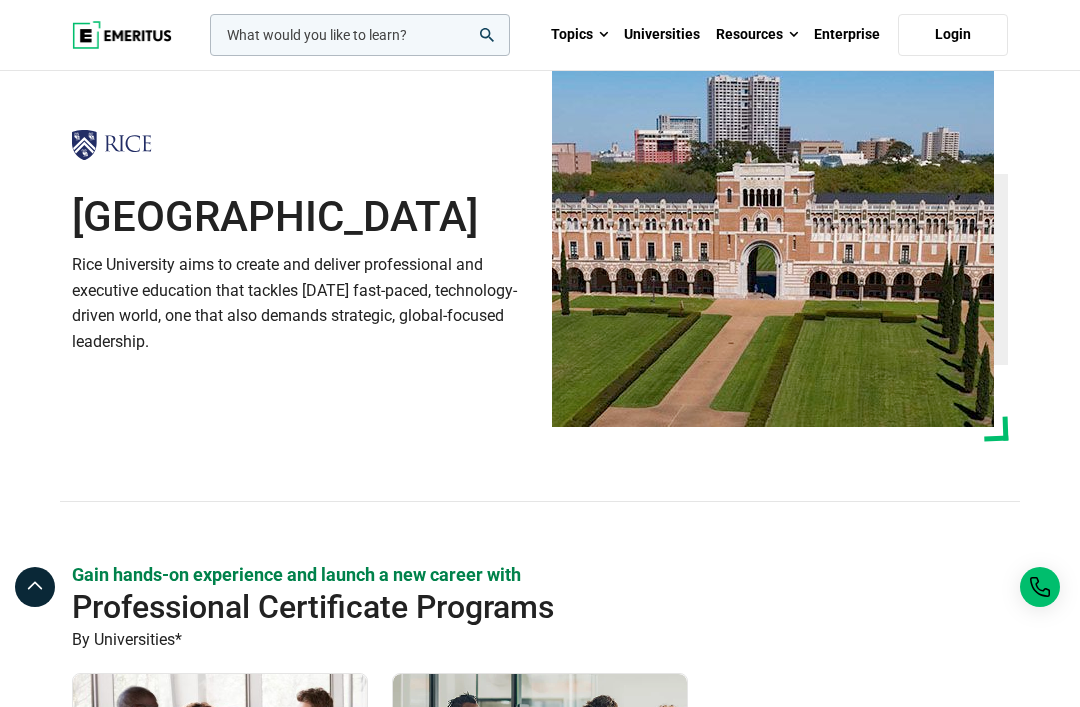 scroll, scrollTop: 213, scrollLeft: 0, axis: vertical 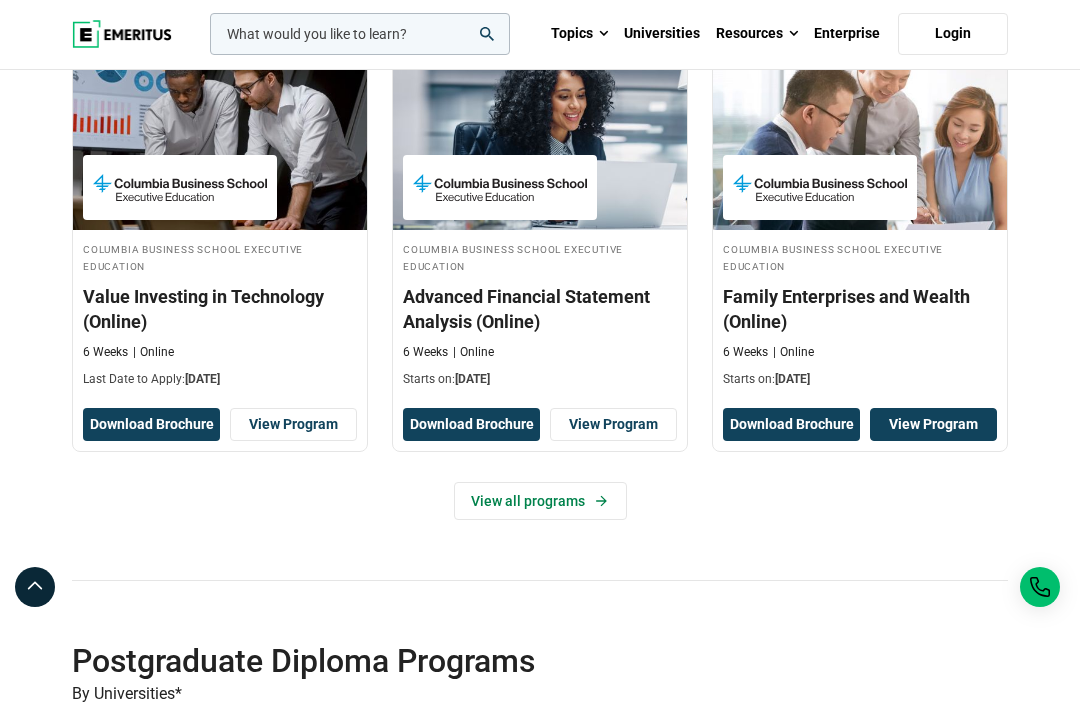 click on "View Program" at bounding box center [933, 425] 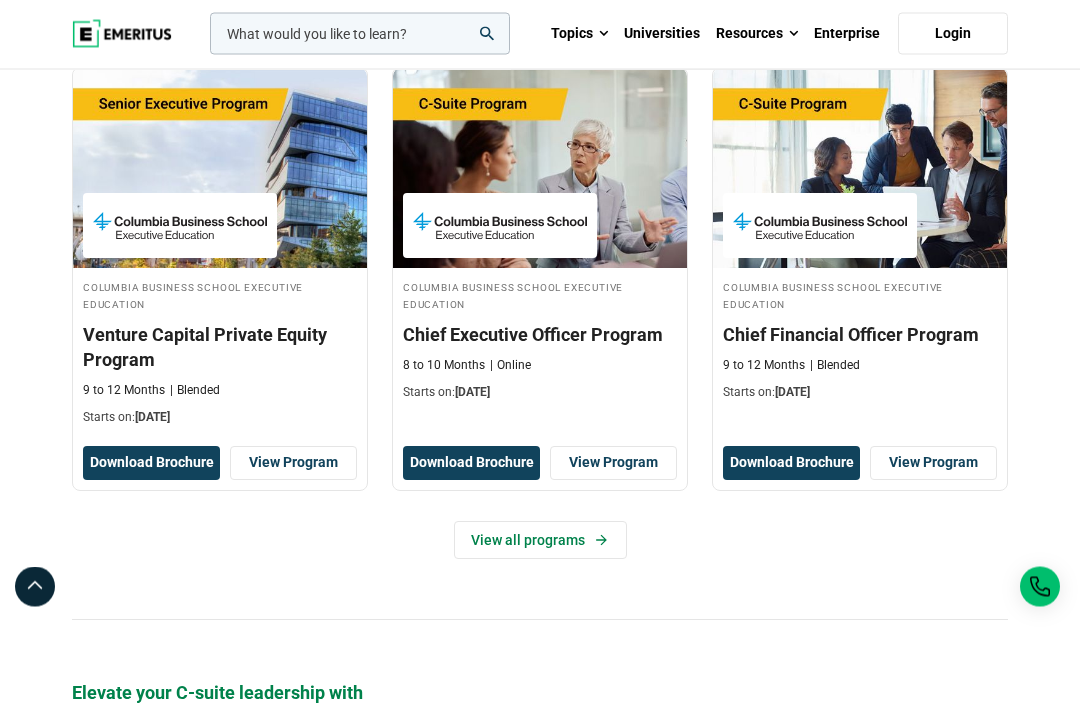 scroll, scrollTop: 1255, scrollLeft: 0, axis: vertical 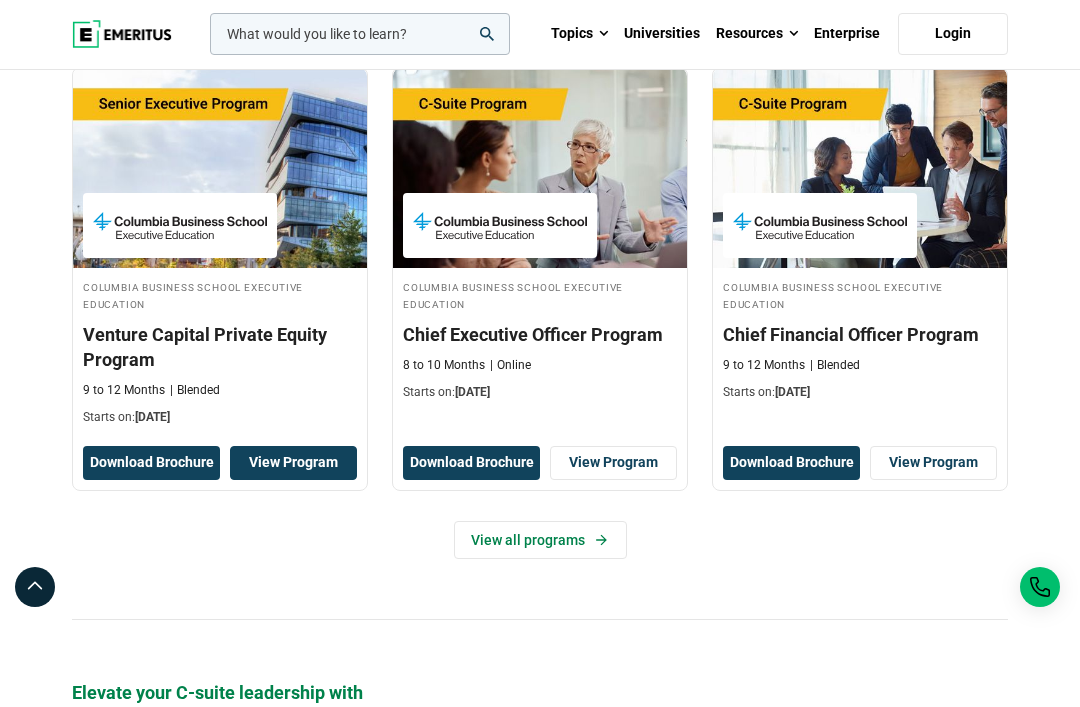 click on "View Program" at bounding box center [293, 463] 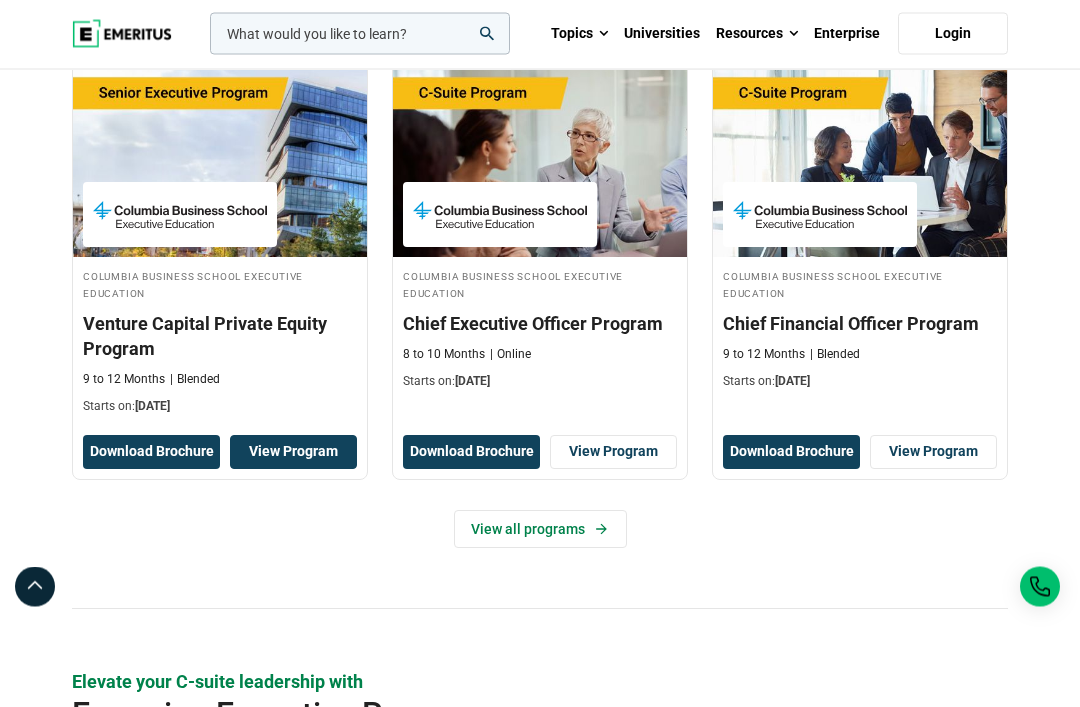 scroll, scrollTop: 1266, scrollLeft: 0, axis: vertical 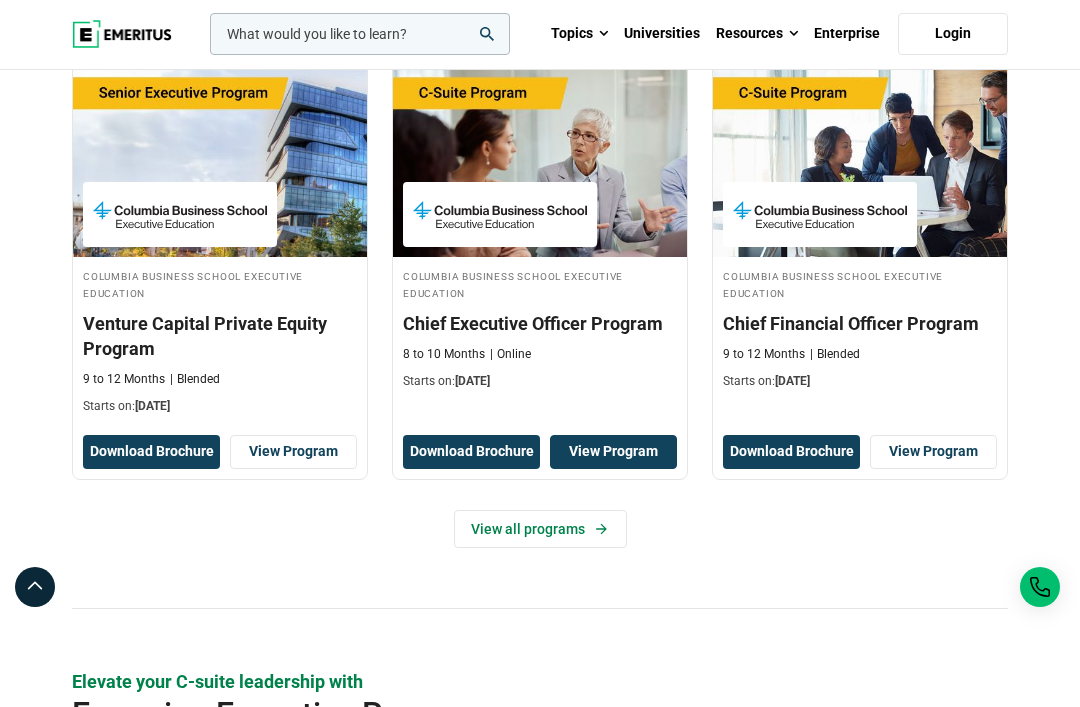 click on "View Program" at bounding box center [613, 452] 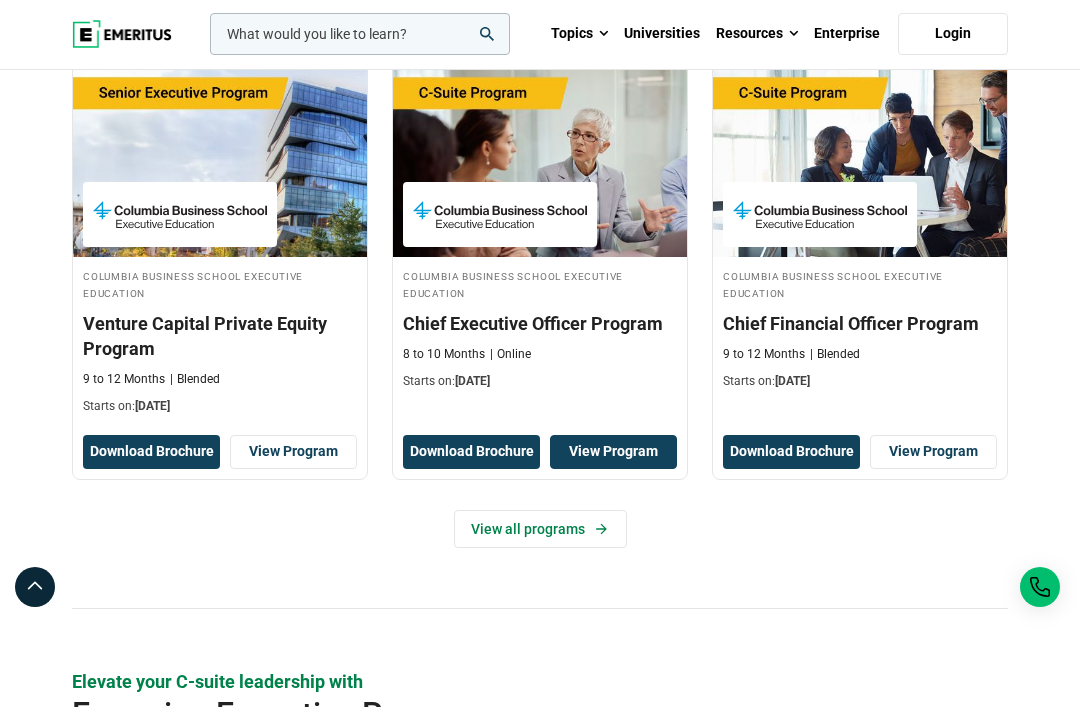 scroll, scrollTop: 1298, scrollLeft: 0, axis: vertical 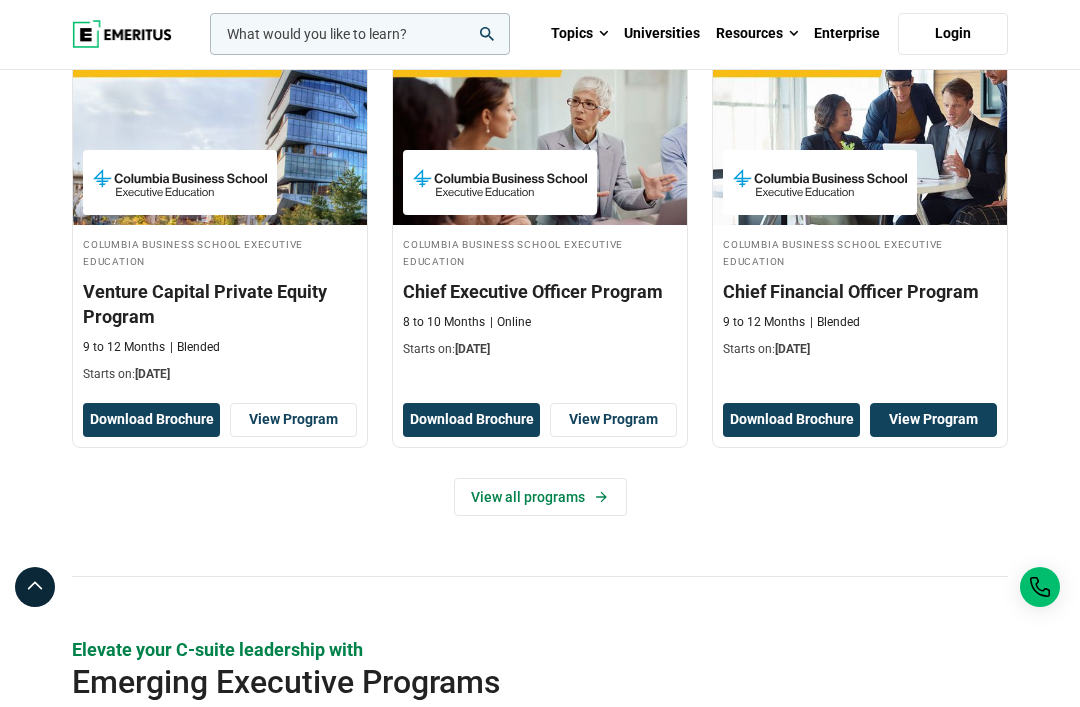 click on "View Program" at bounding box center (933, 420) 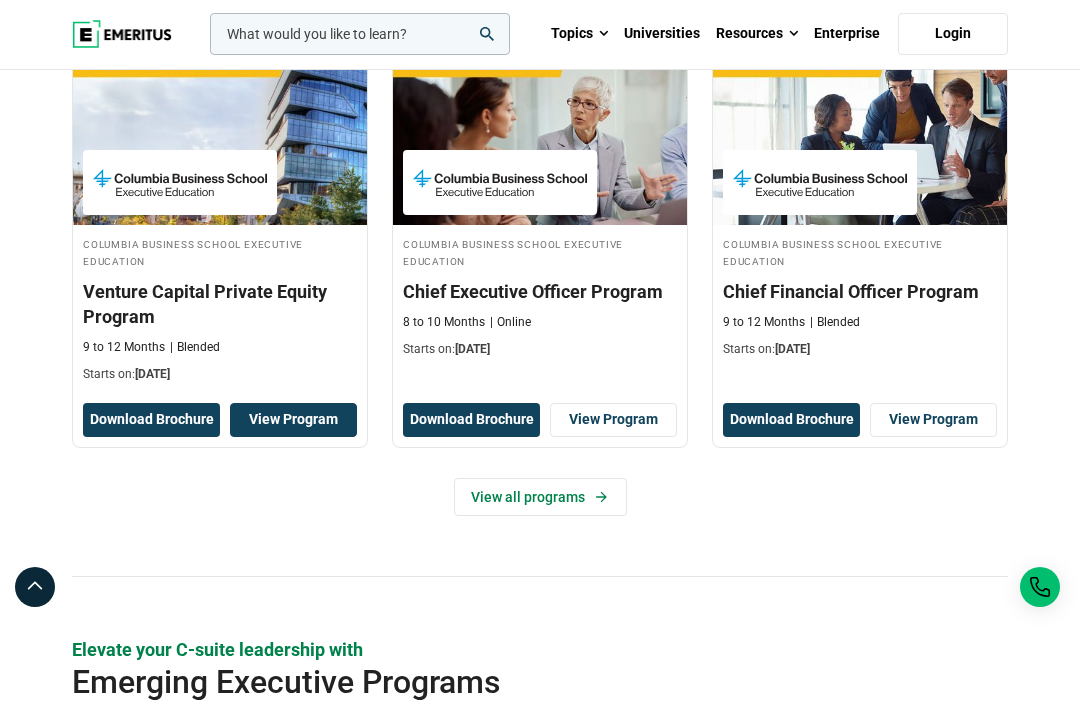 click on "View Program" at bounding box center [293, 420] 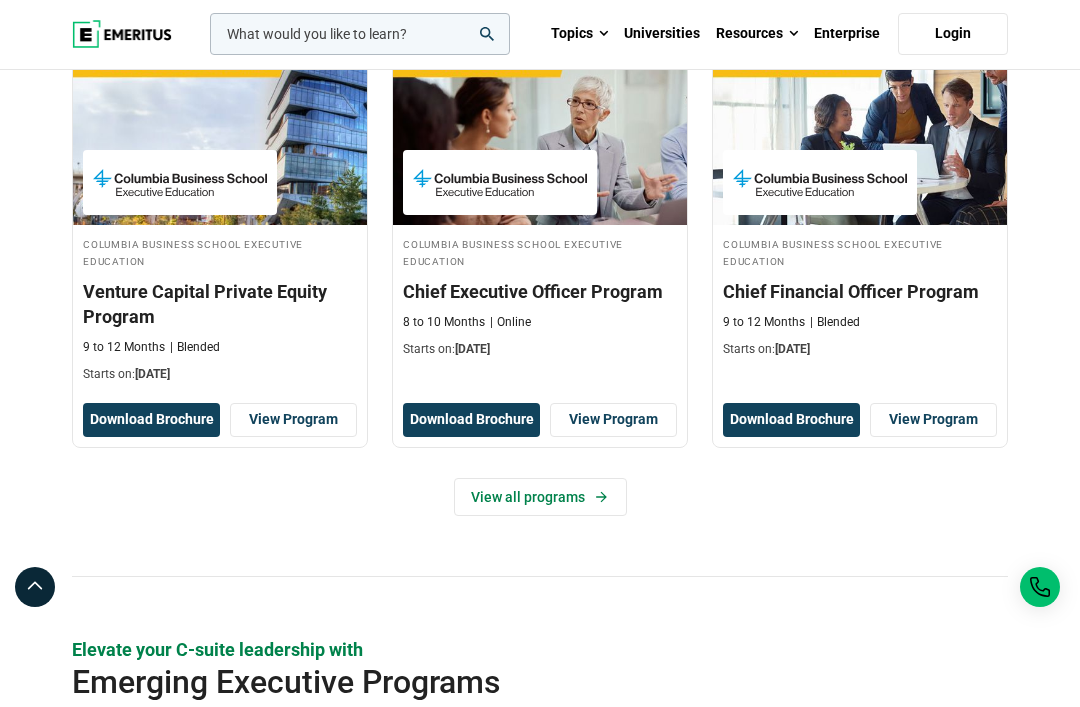 click 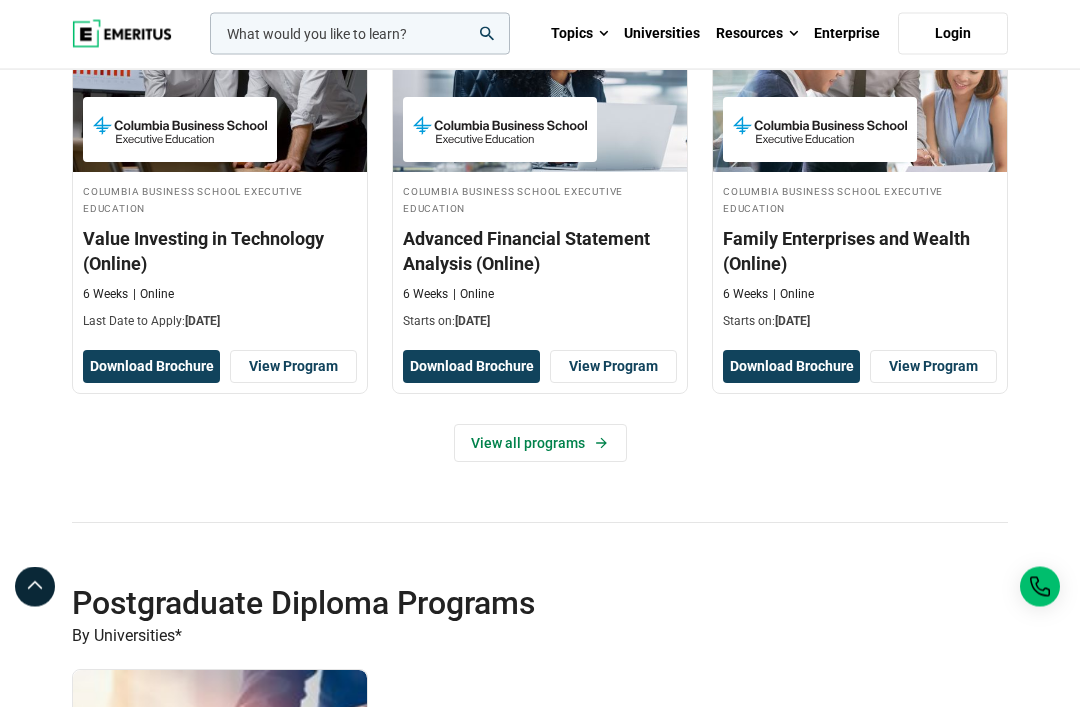 scroll, scrollTop: 2759, scrollLeft: 0, axis: vertical 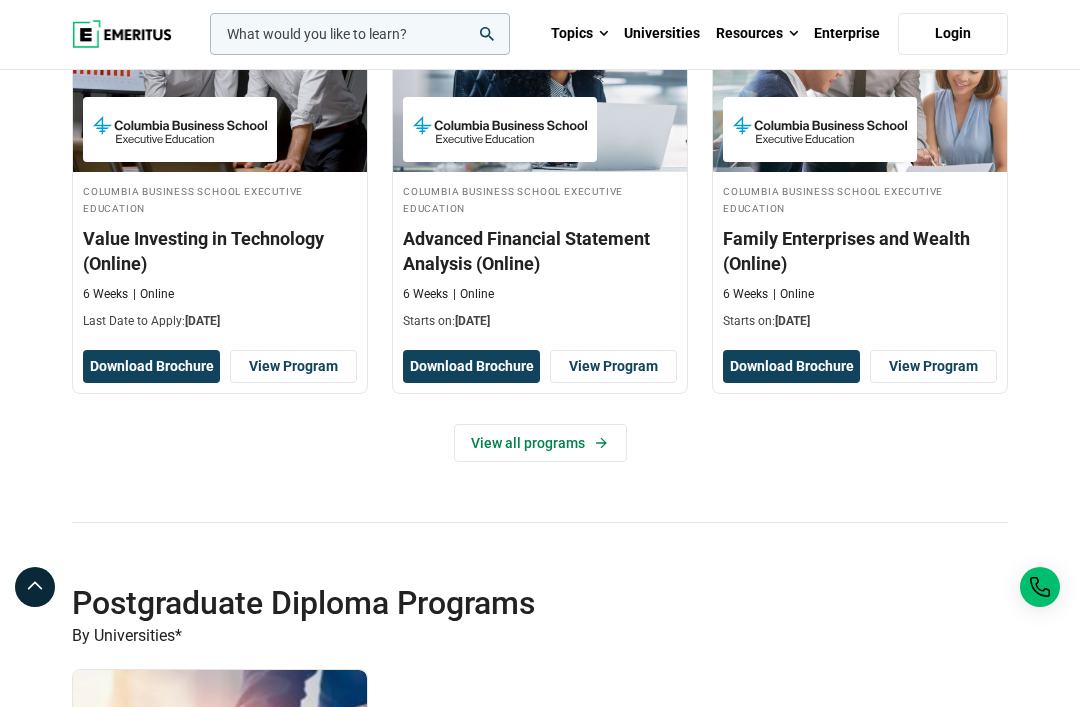 click on "View all programs" at bounding box center [540, 443] 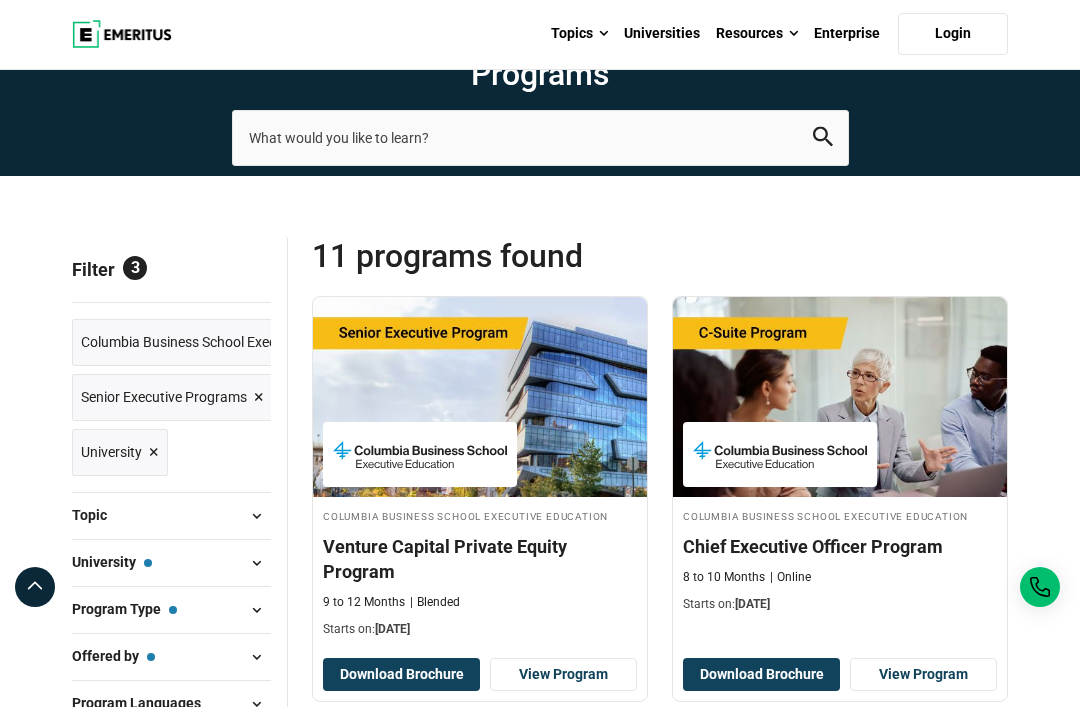 scroll, scrollTop: 355, scrollLeft: 0, axis: vertical 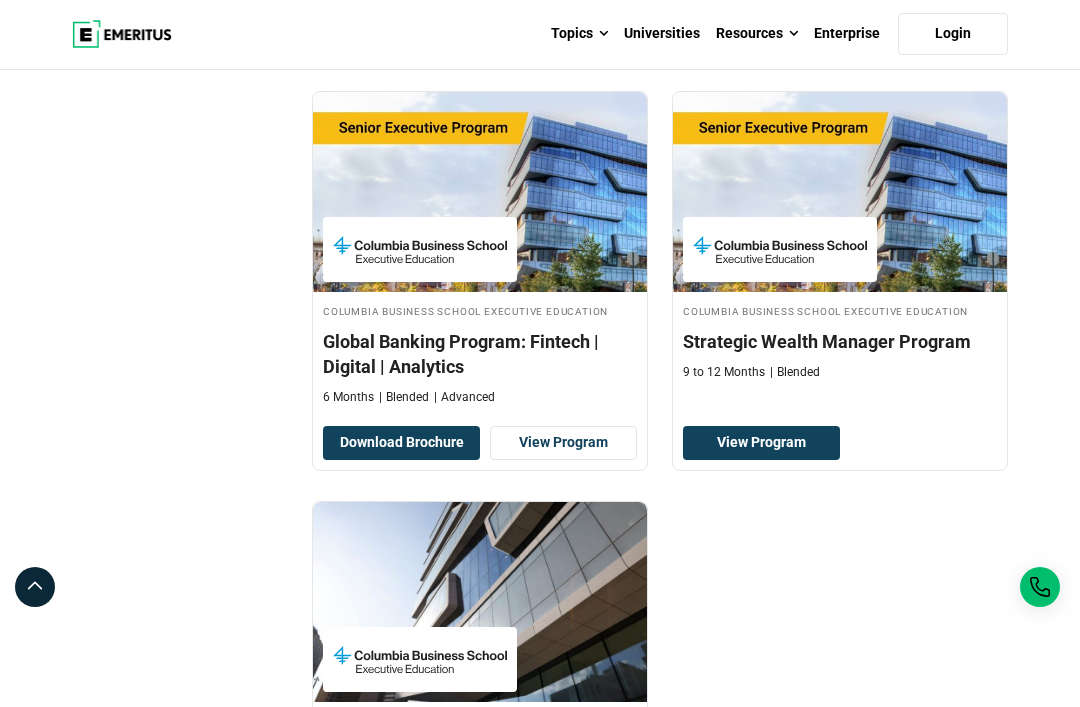 click on "View Program" at bounding box center [761, 443] 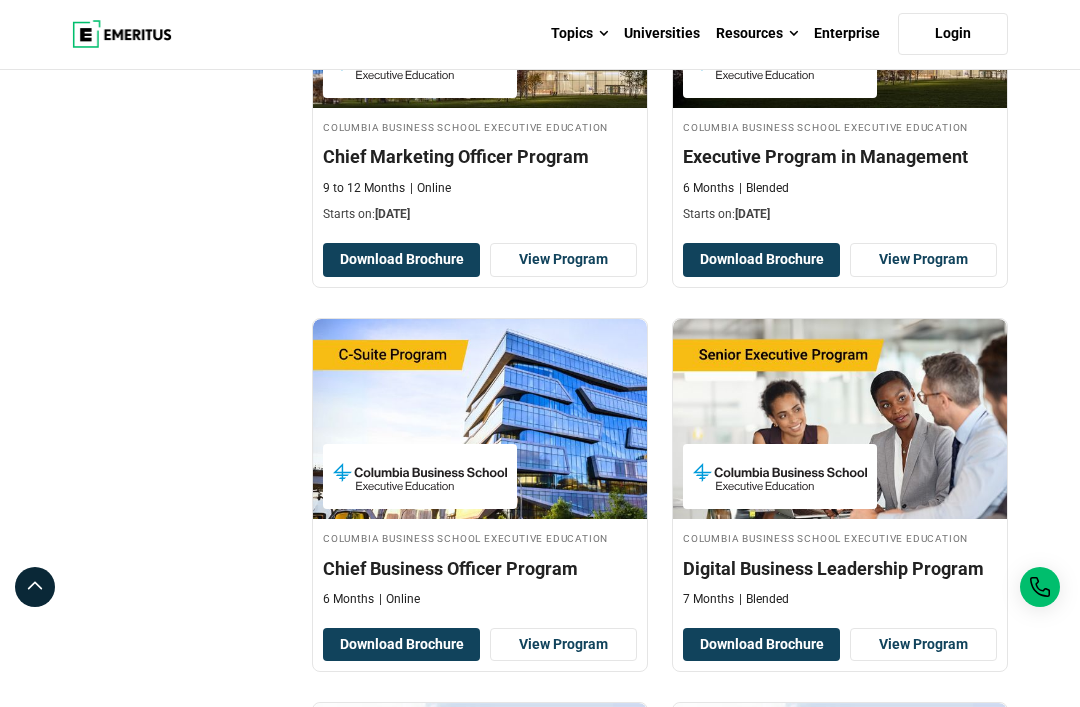 scroll, scrollTop: 1090, scrollLeft: 0, axis: vertical 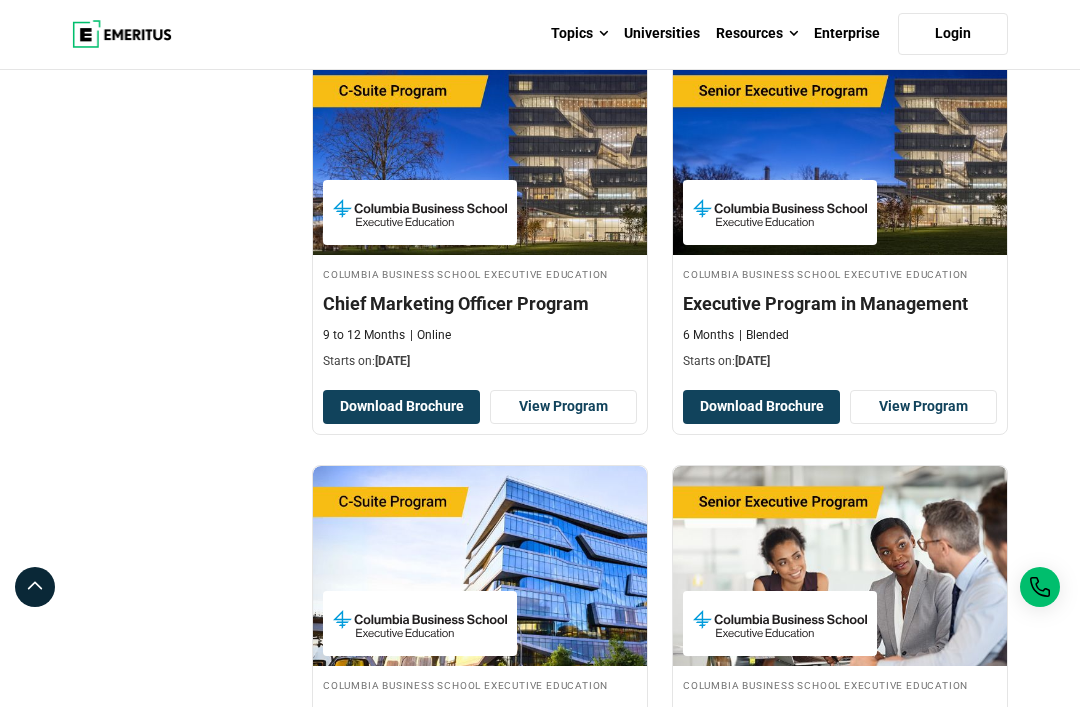click on "View Program" at bounding box center (923, 407) 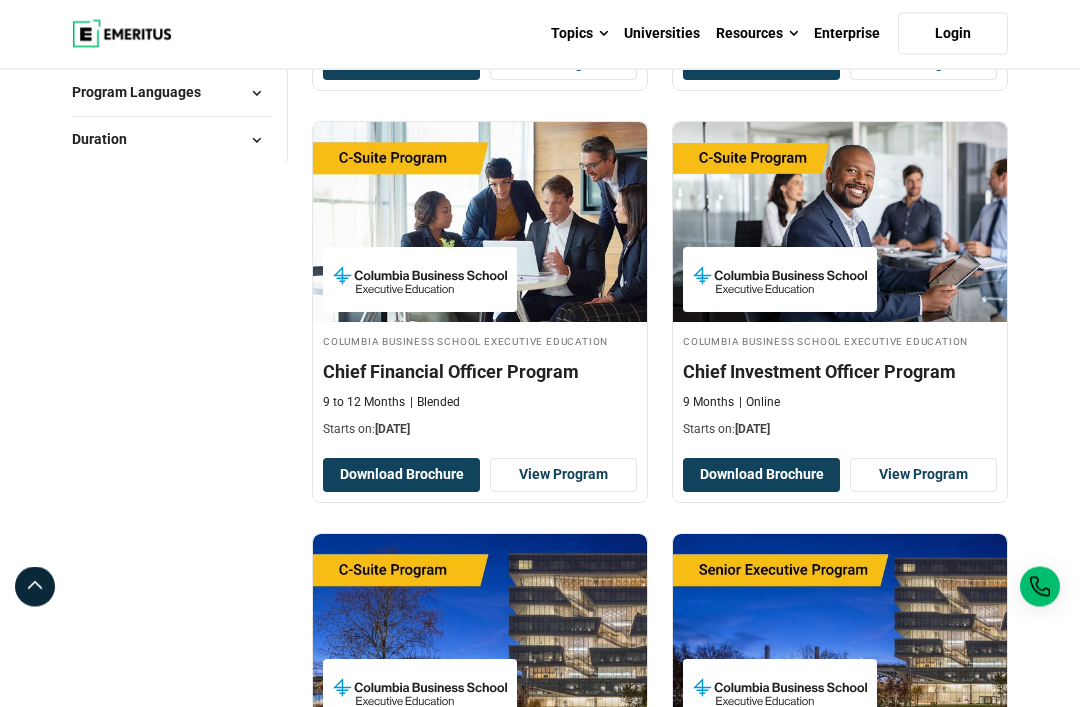 scroll, scrollTop: 611, scrollLeft: 0, axis: vertical 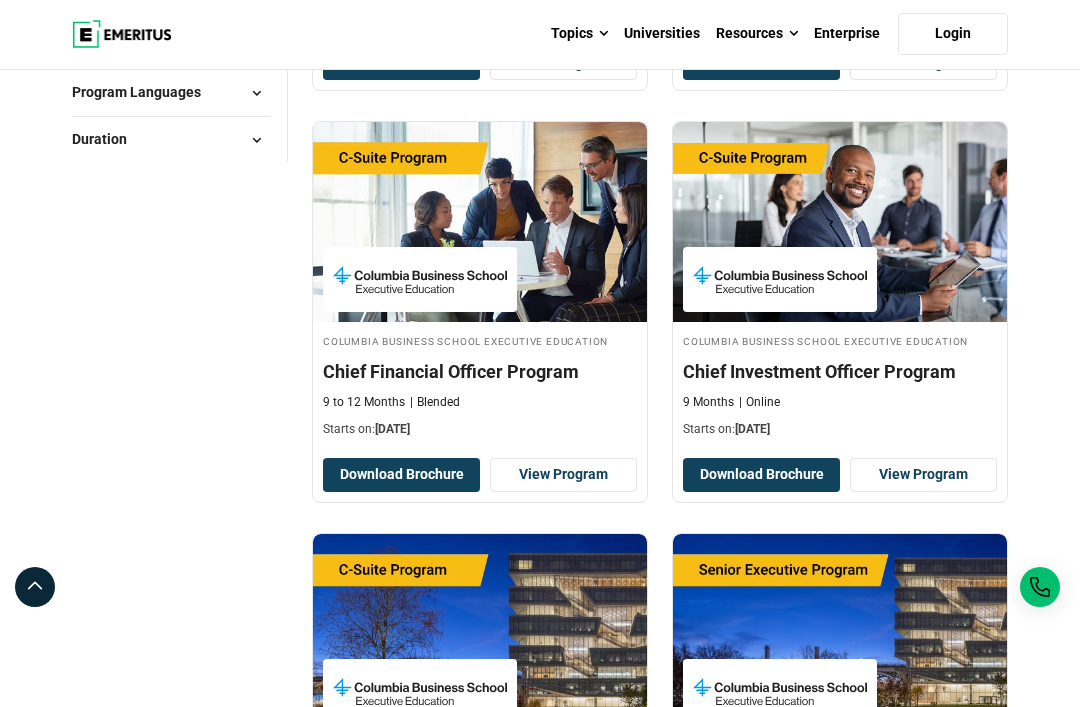 click on "View Program" at bounding box center (923, 475) 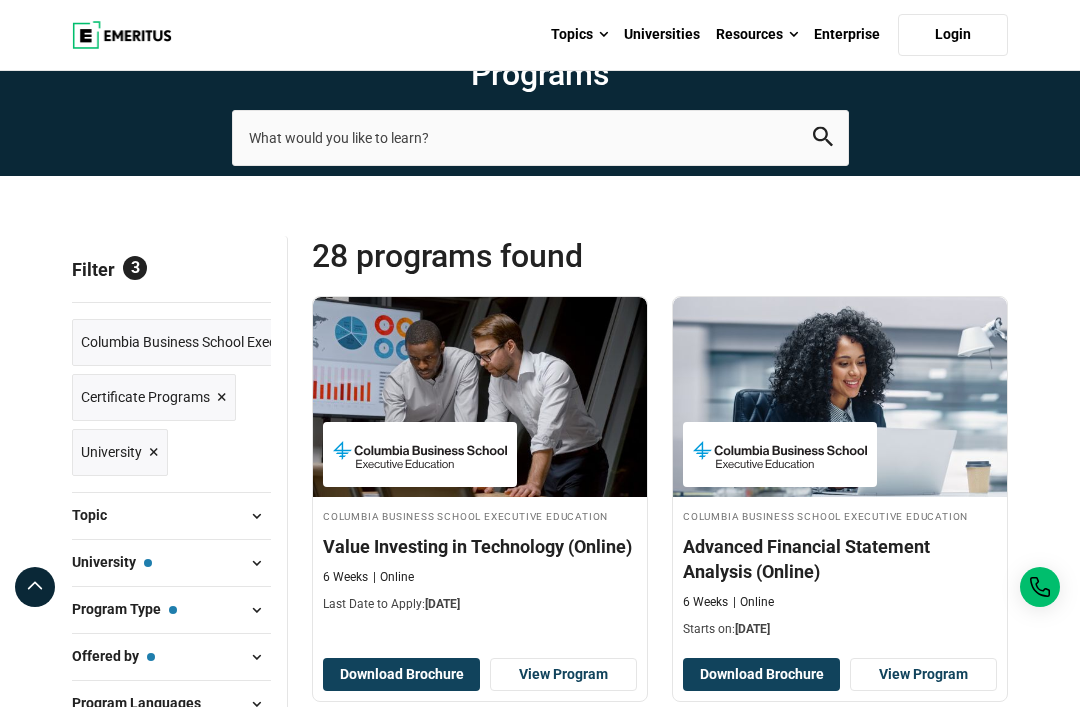 scroll, scrollTop: 238, scrollLeft: 0, axis: vertical 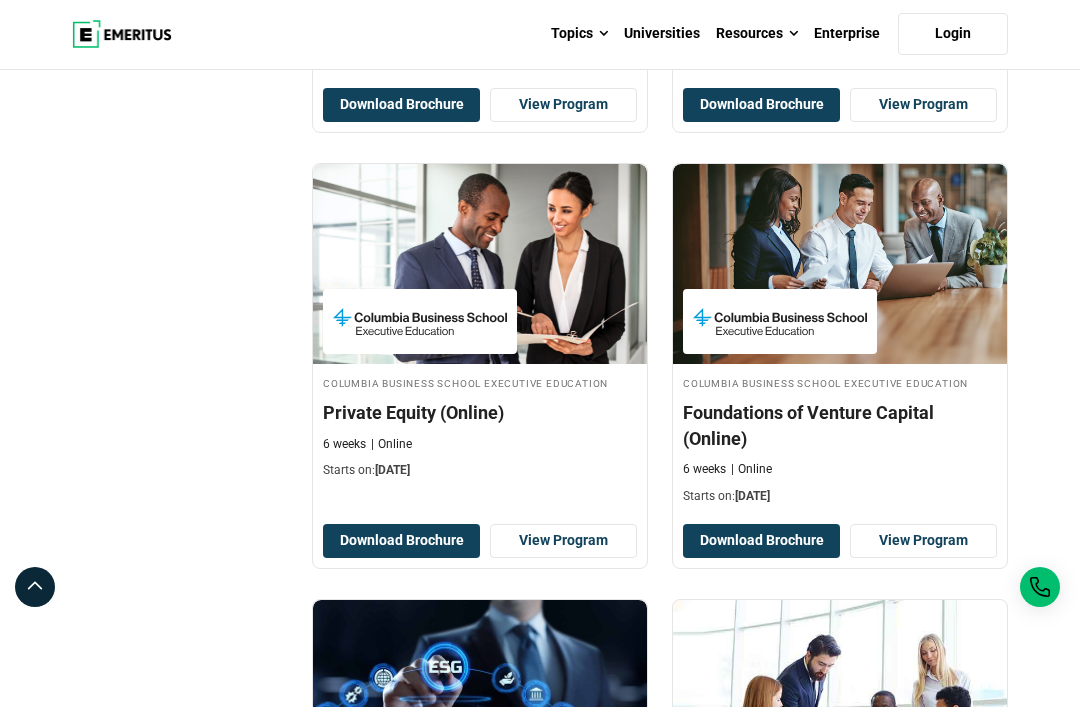 click on "View Program" at bounding box center (923, 541) 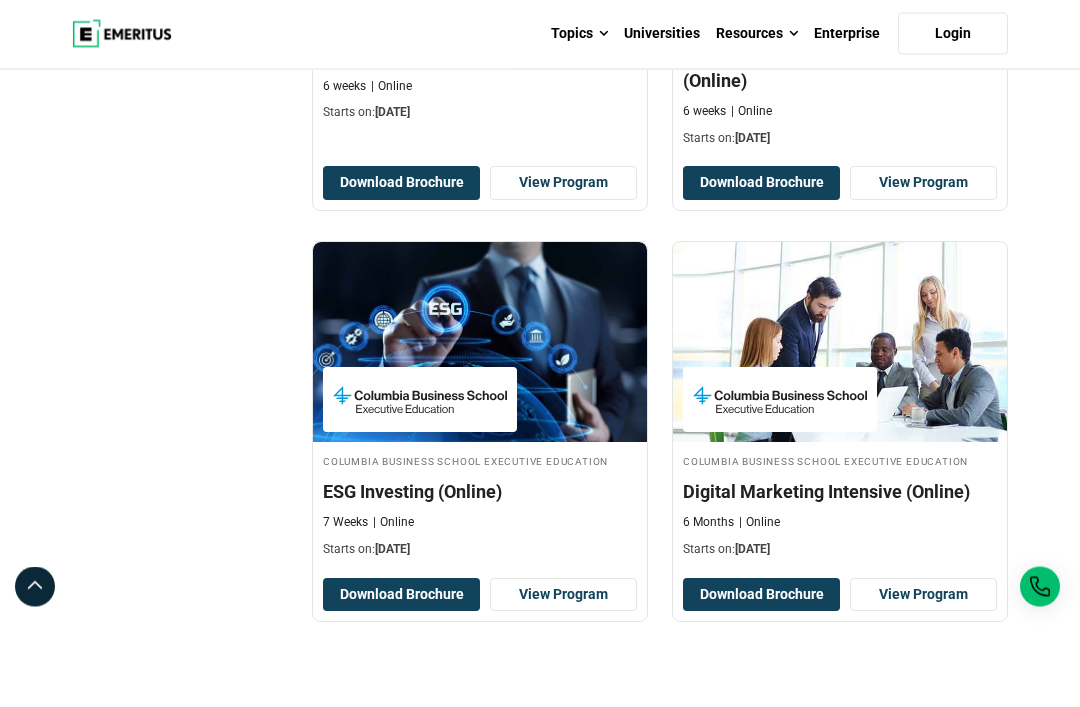 scroll, scrollTop: 4000, scrollLeft: 0, axis: vertical 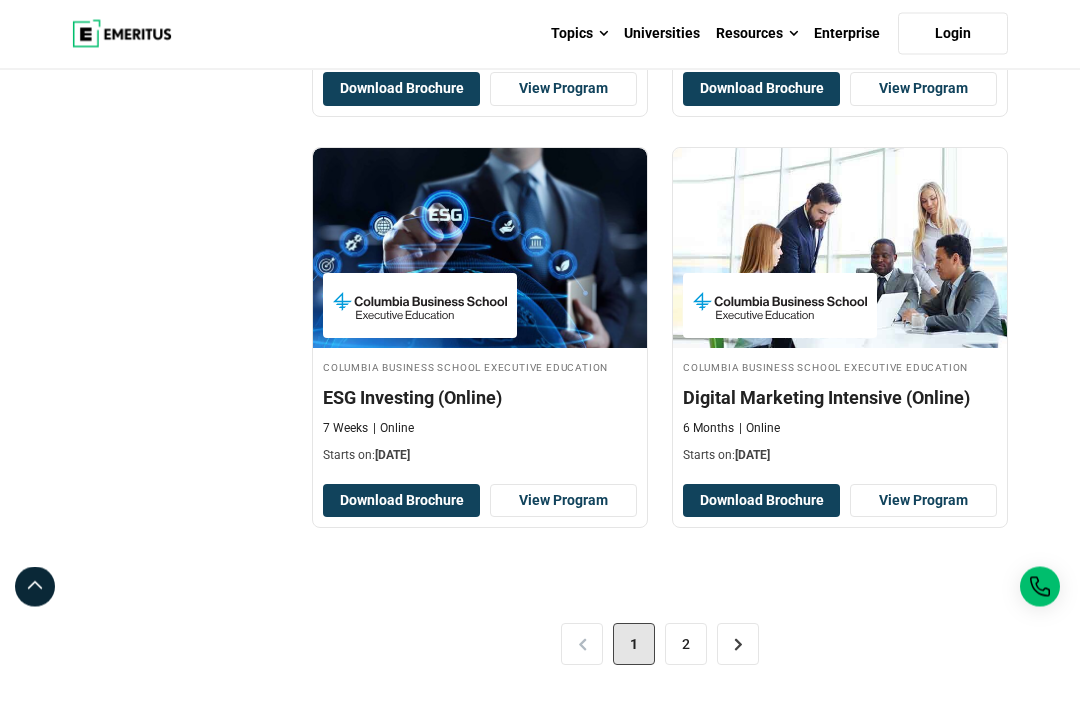 click on "2" at bounding box center (686, 645) 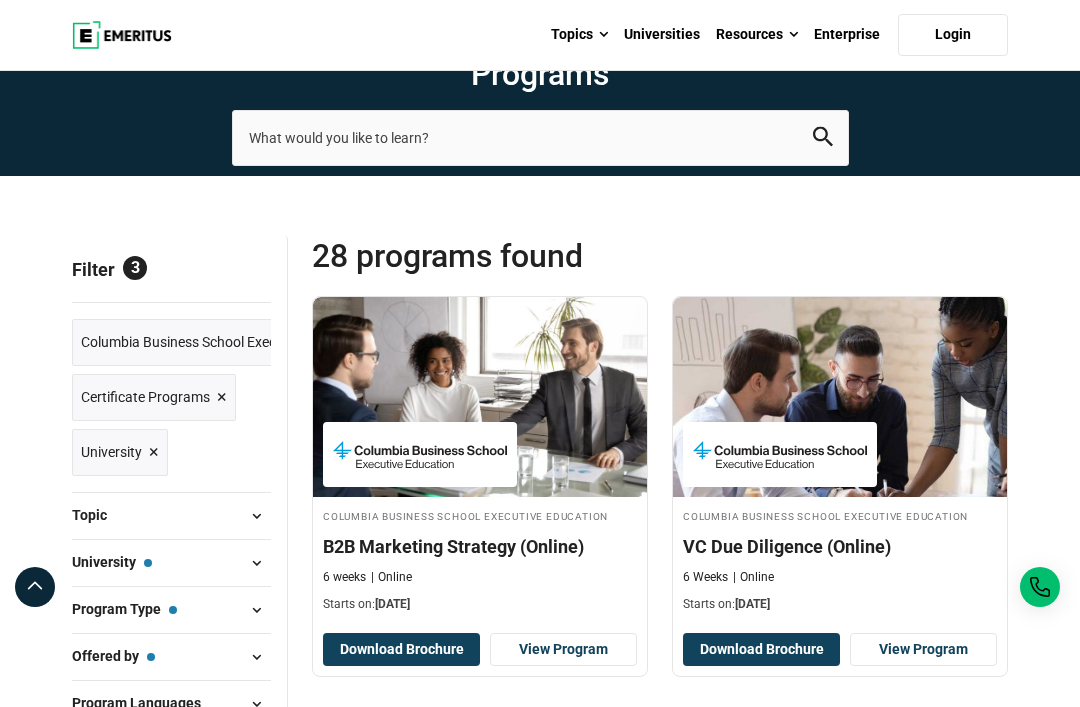 scroll, scrollTop: 325, scrollLeft: 0, axis: vertical 